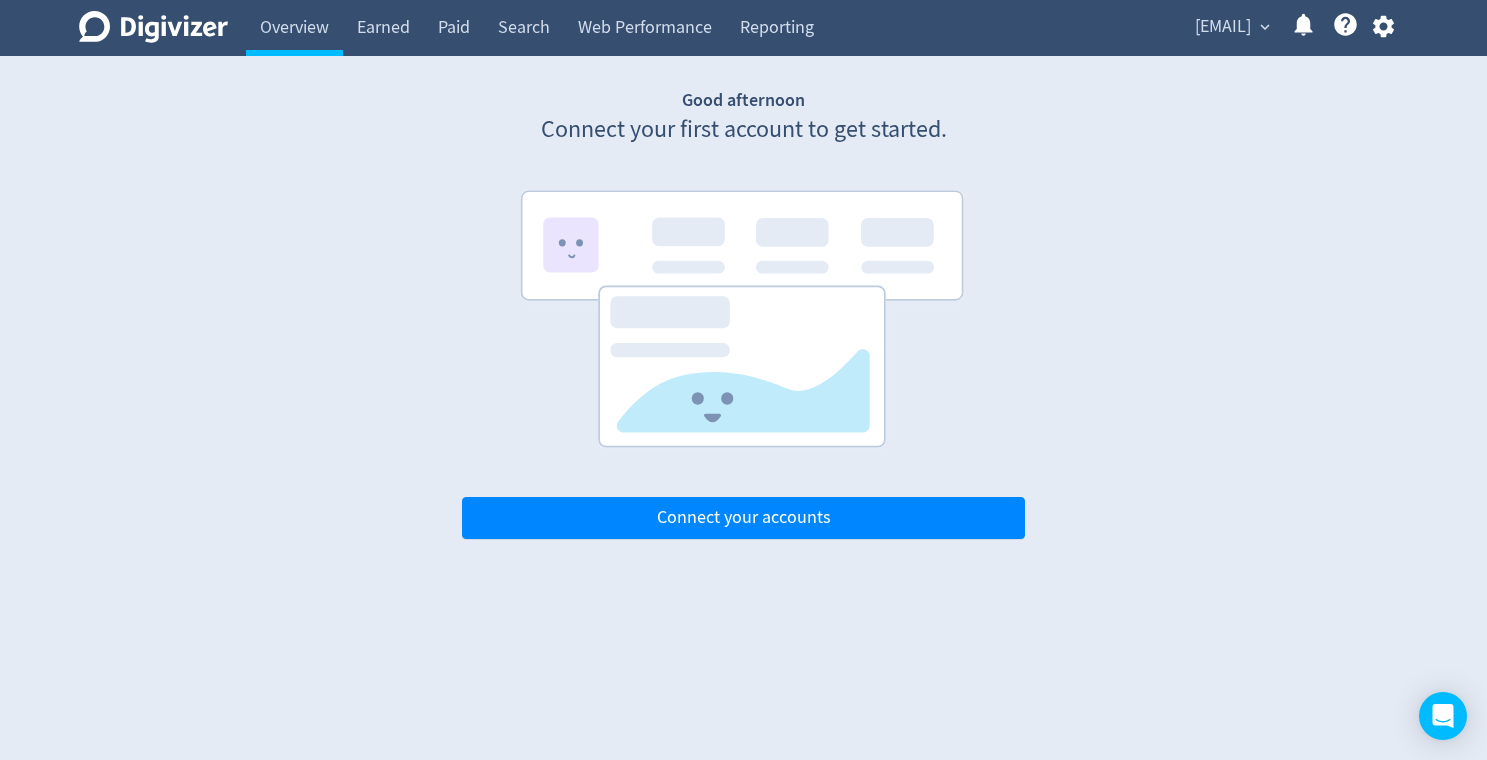 scroll, scrollTop: 0, scrollLeft: 0, axis: both 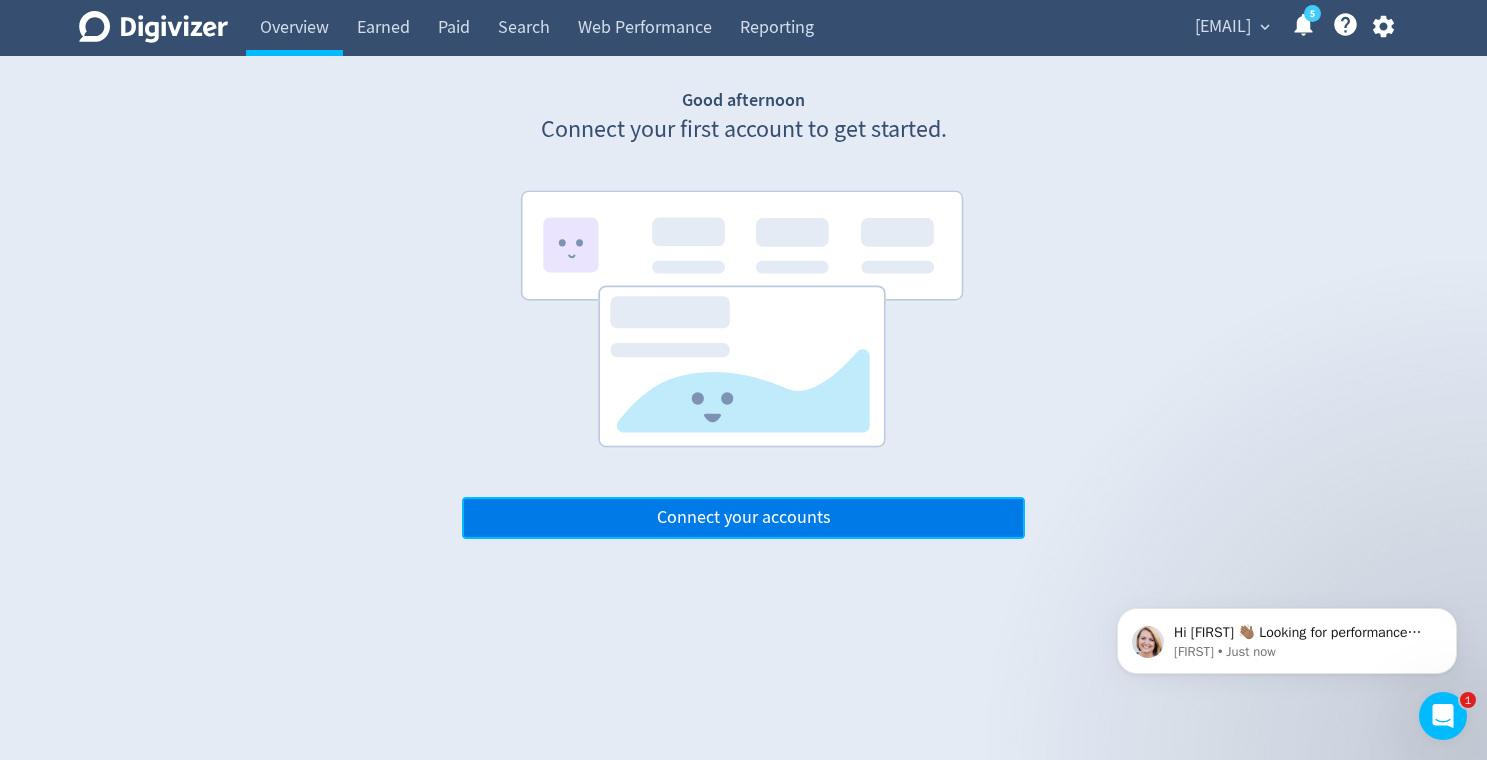 click on "Connect your accounts" at bounding box center [744, 518] 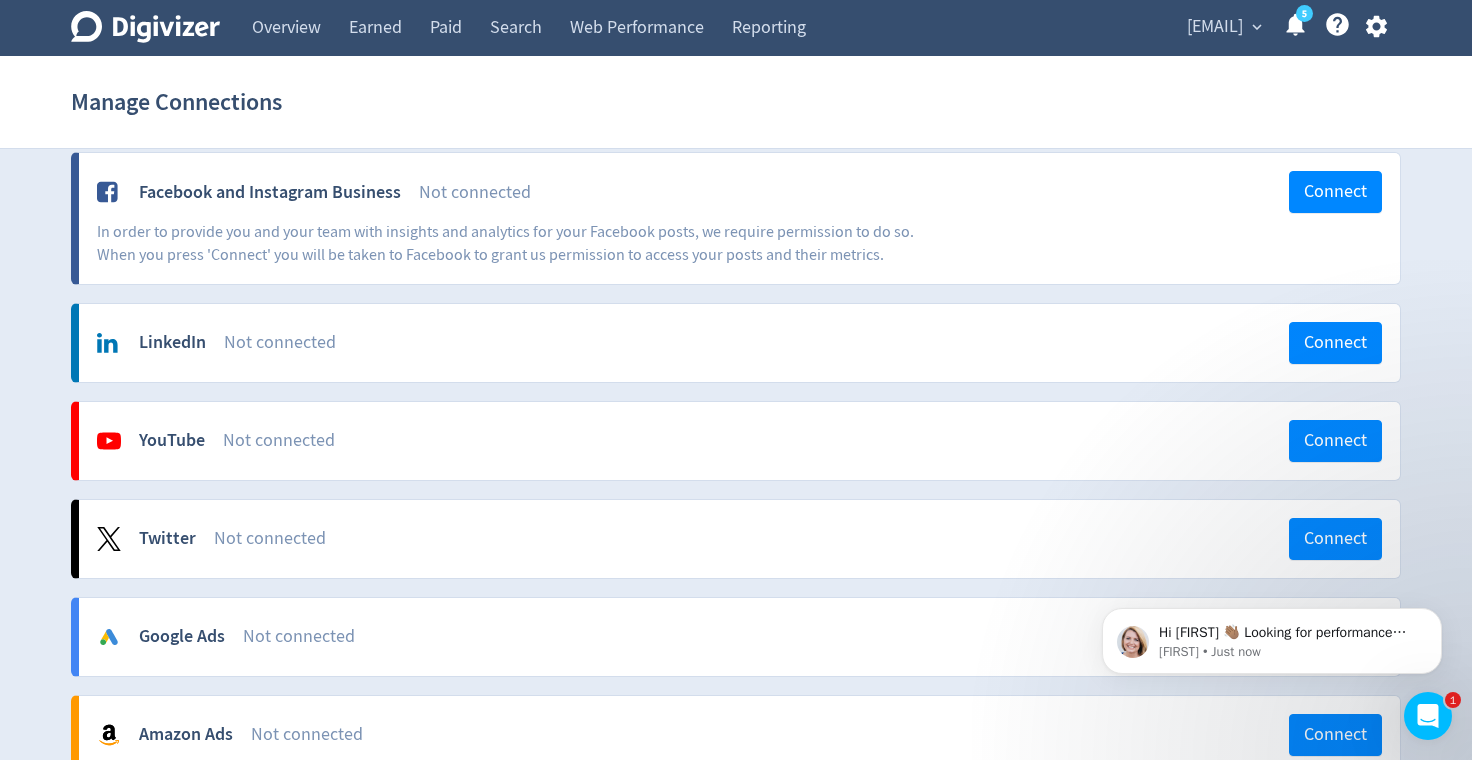 scroll, scrollTop: 200, scrollLeft: 0, axis: vertical 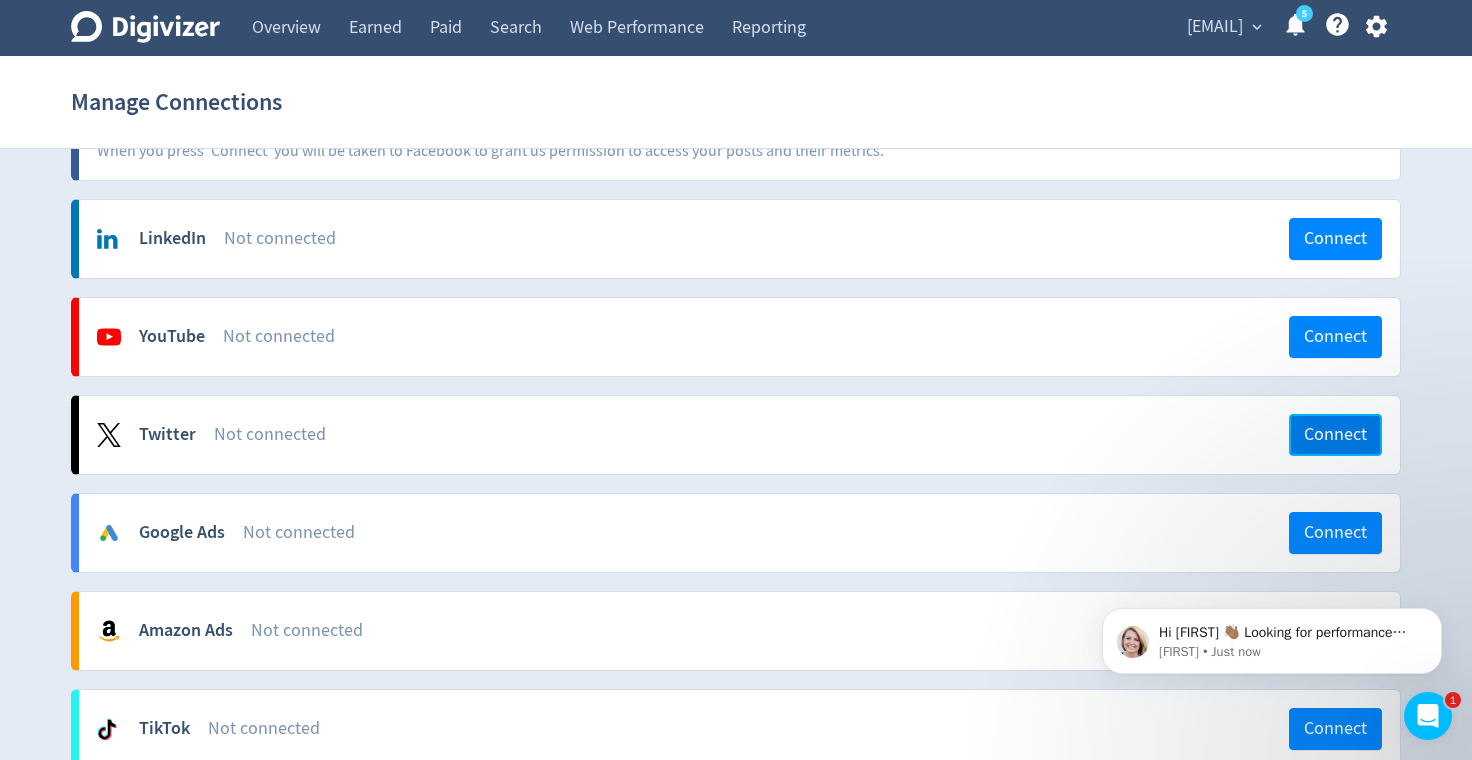 click on "Connect" at bounding box center [1335, 435] 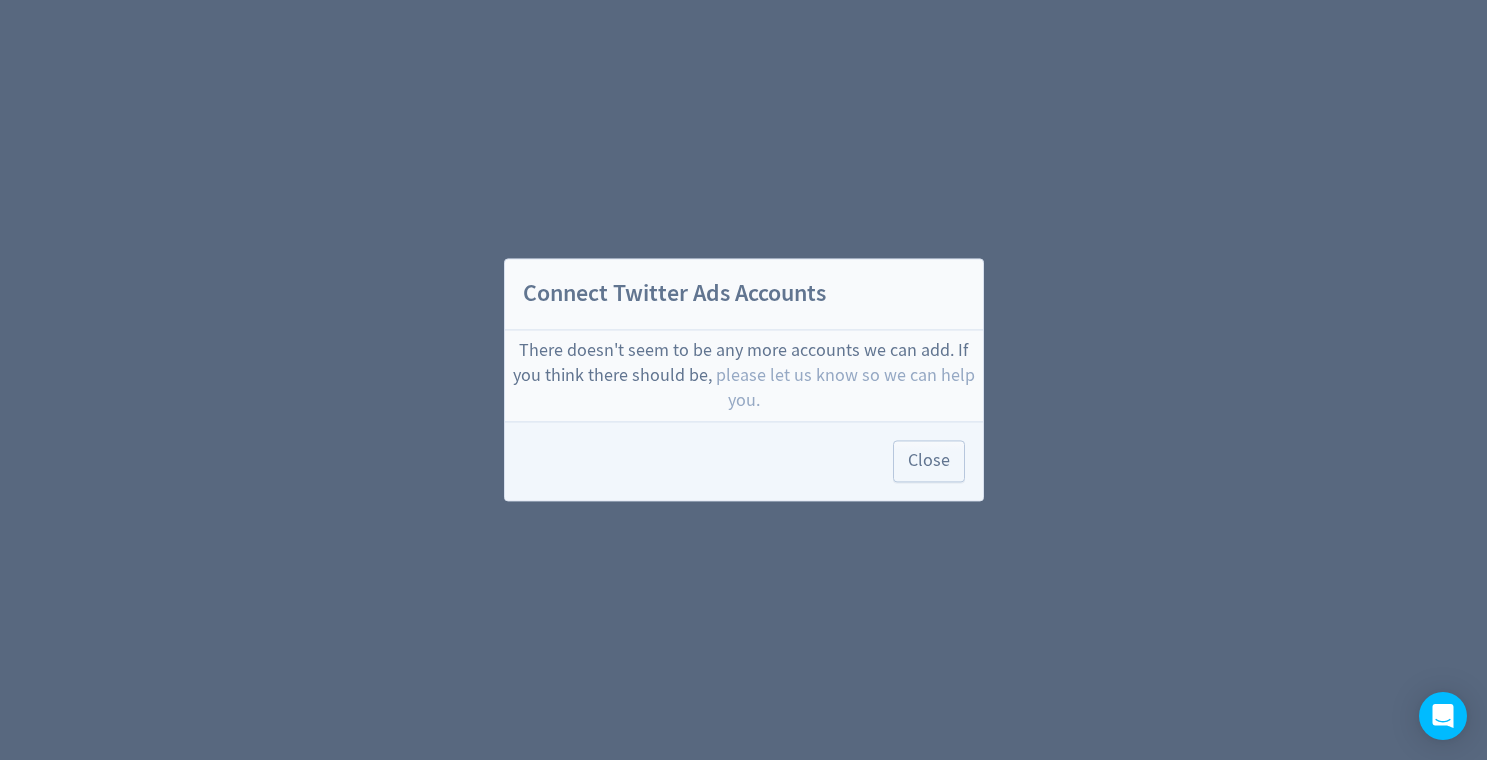 scroll, scrollTop: 0, scrollLeft: 0, axis: both 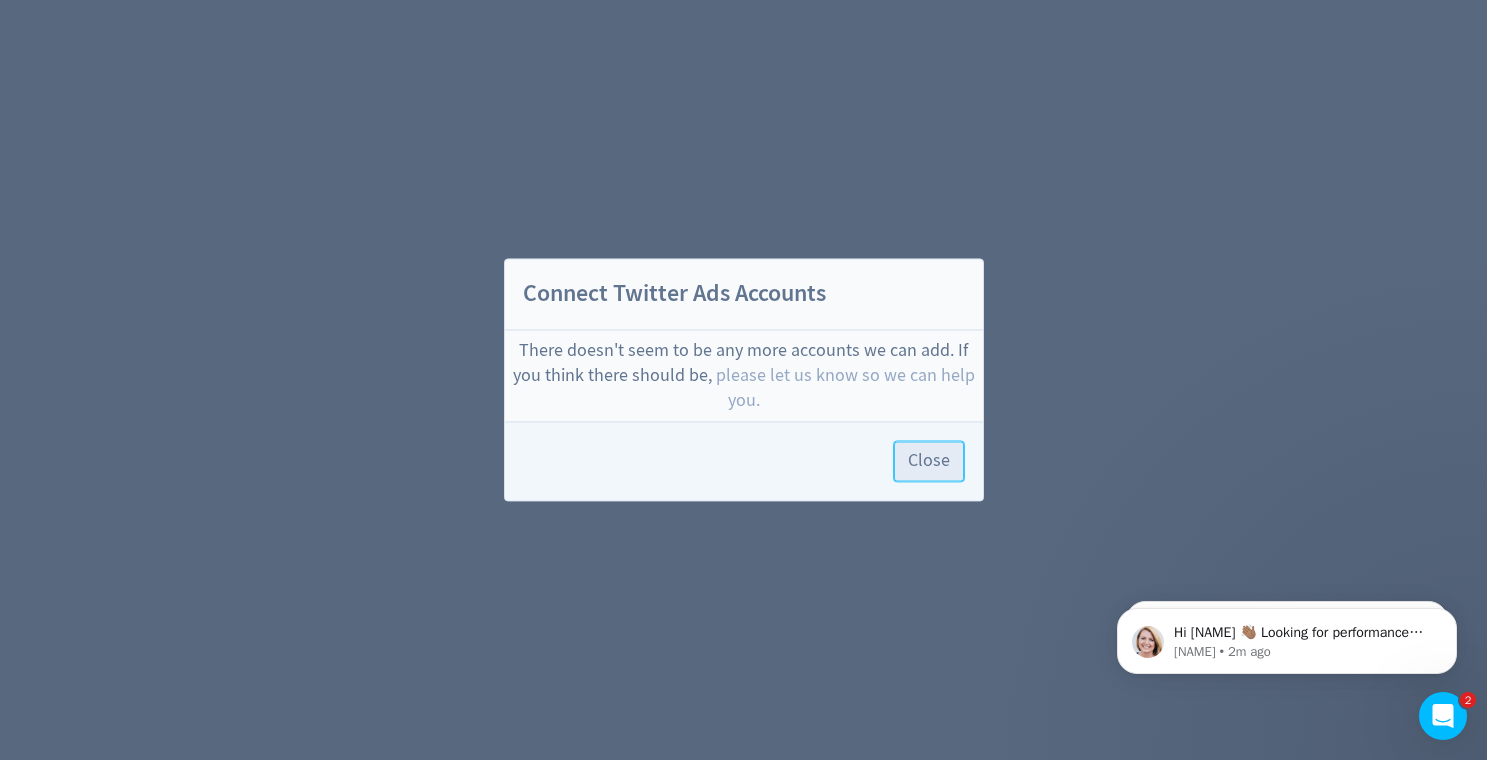 click on "Close" at bounding box center [929, 462] 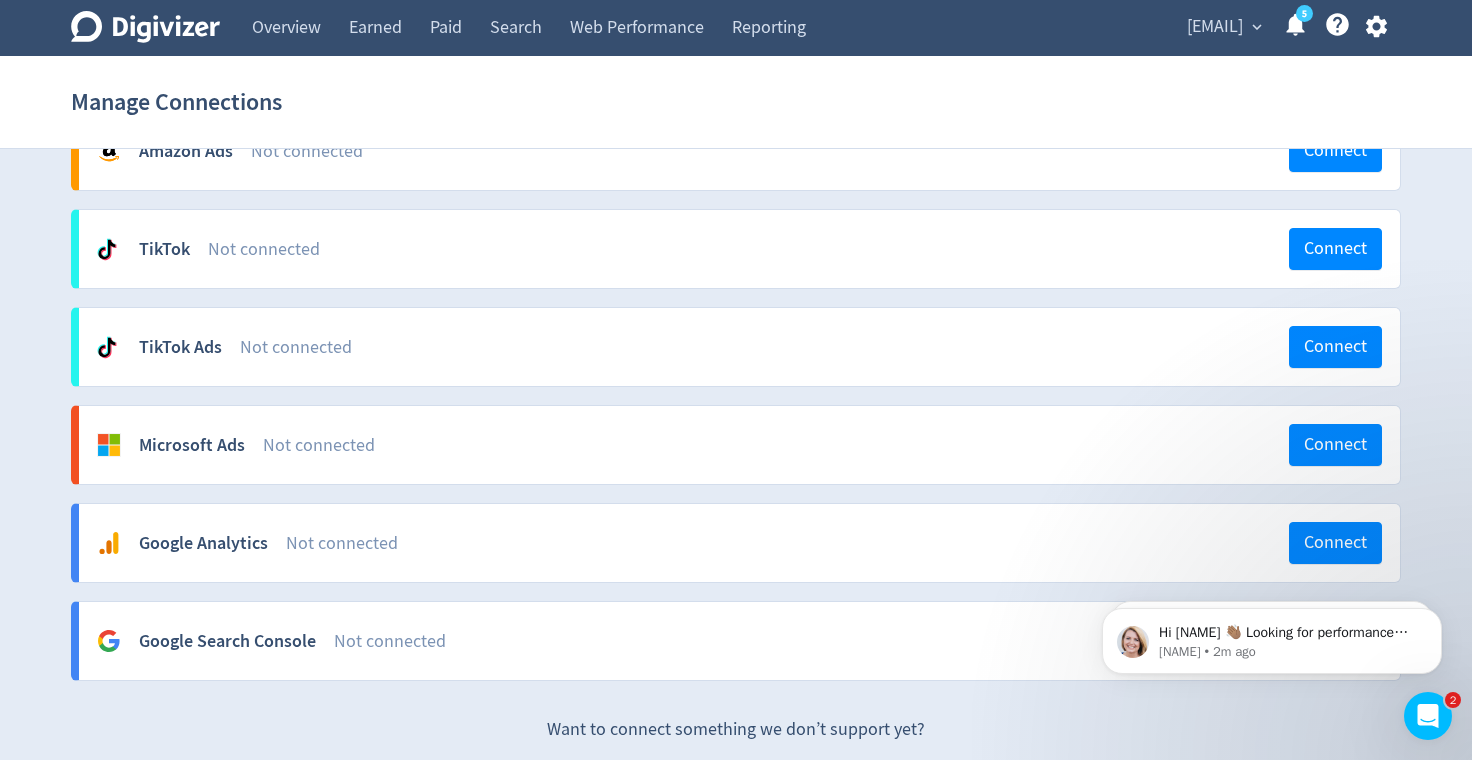 scroll, scrollTop: 900, scrollLeft: 0, axis: vertical 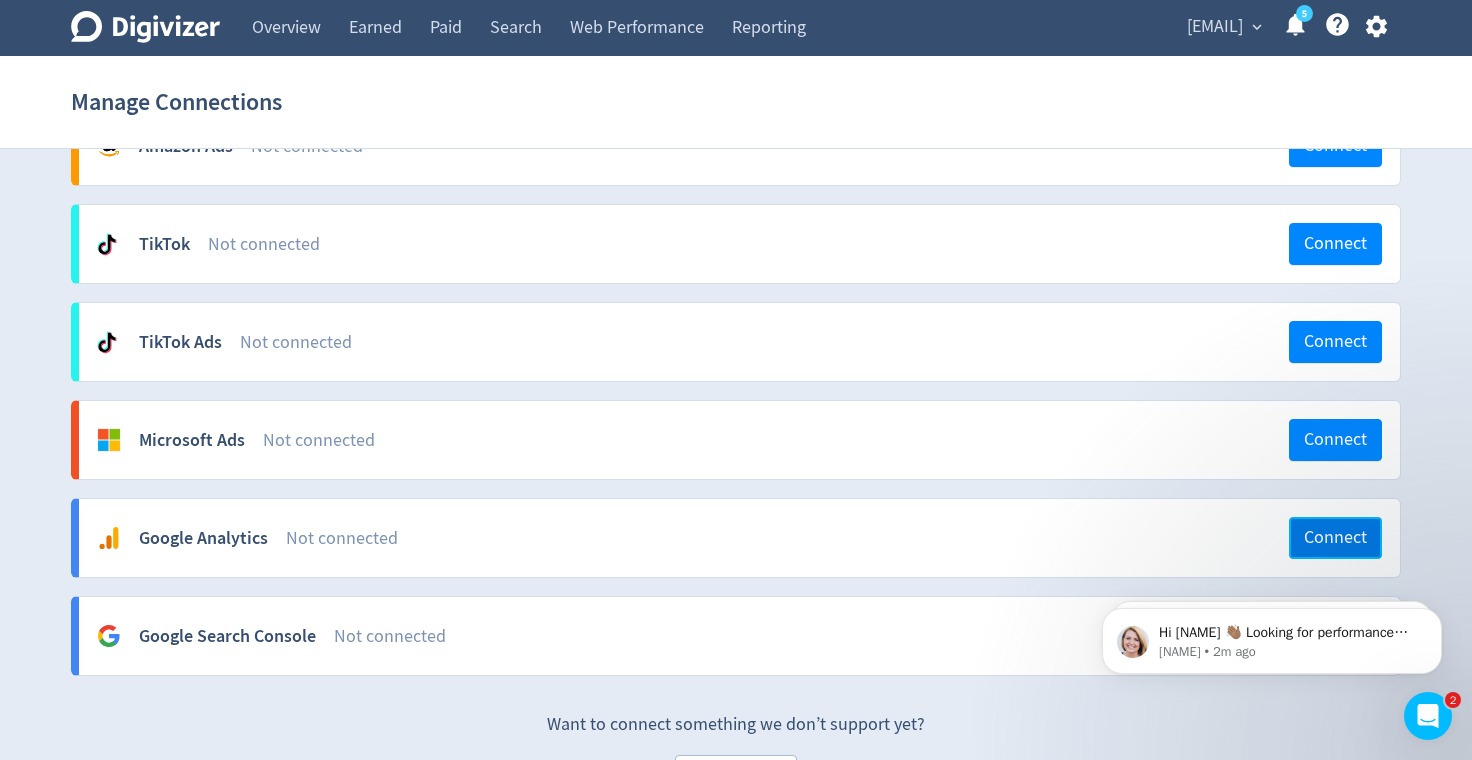 click on "Connect" at bounding box center [1335, 538] 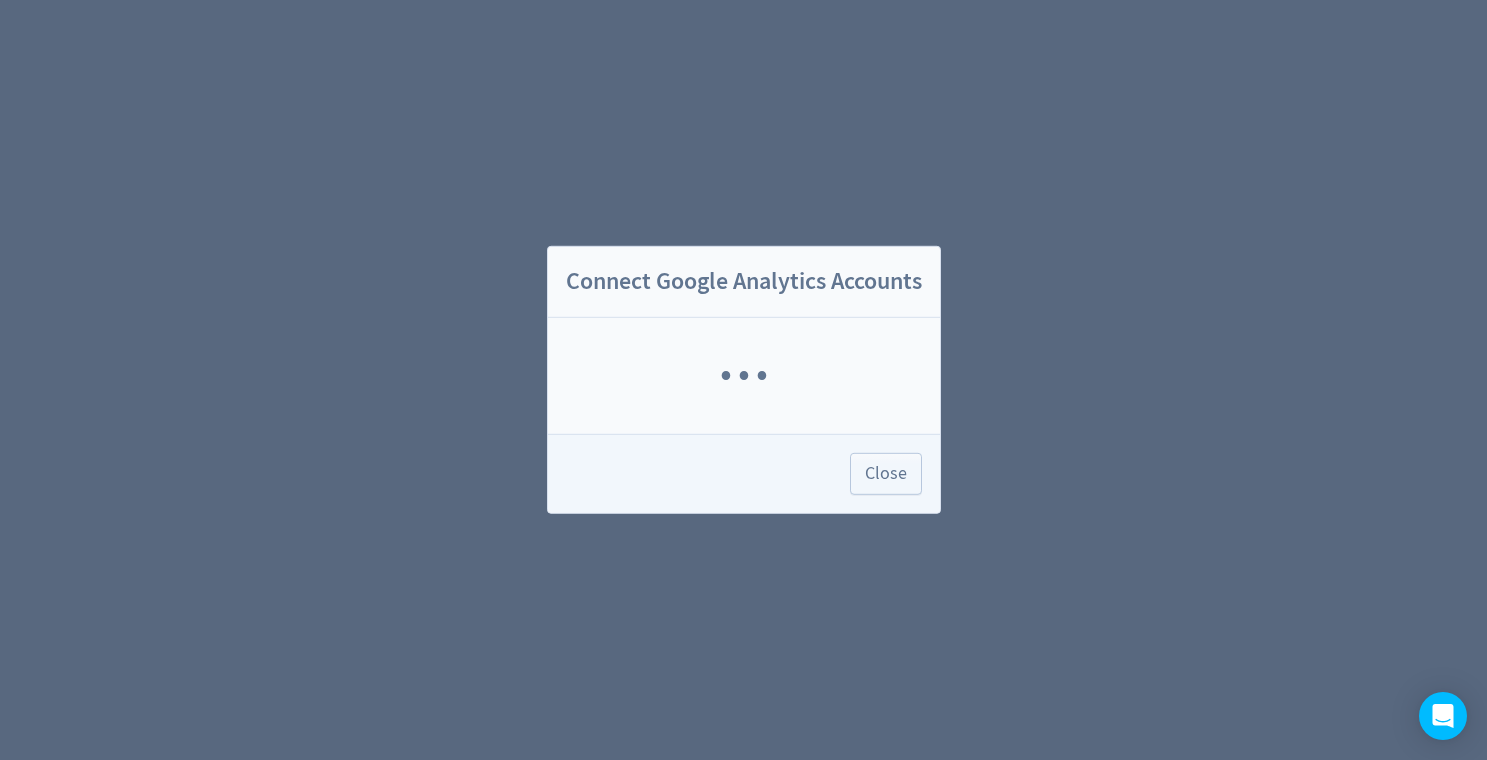 scroll, scrollTop: 0, scrollLeft: 0, axis: both 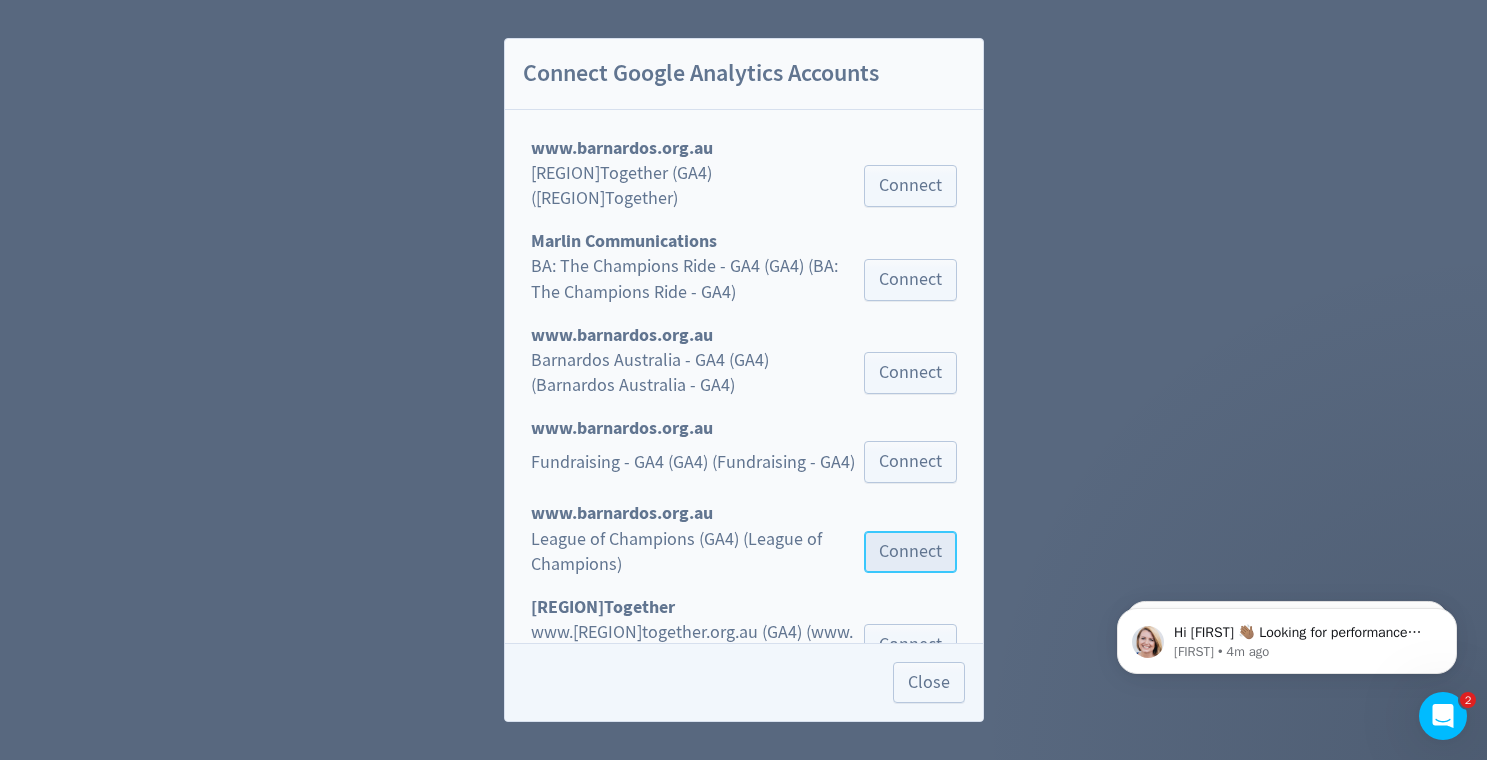 click on "Connect" at bounding box center (910, 552) 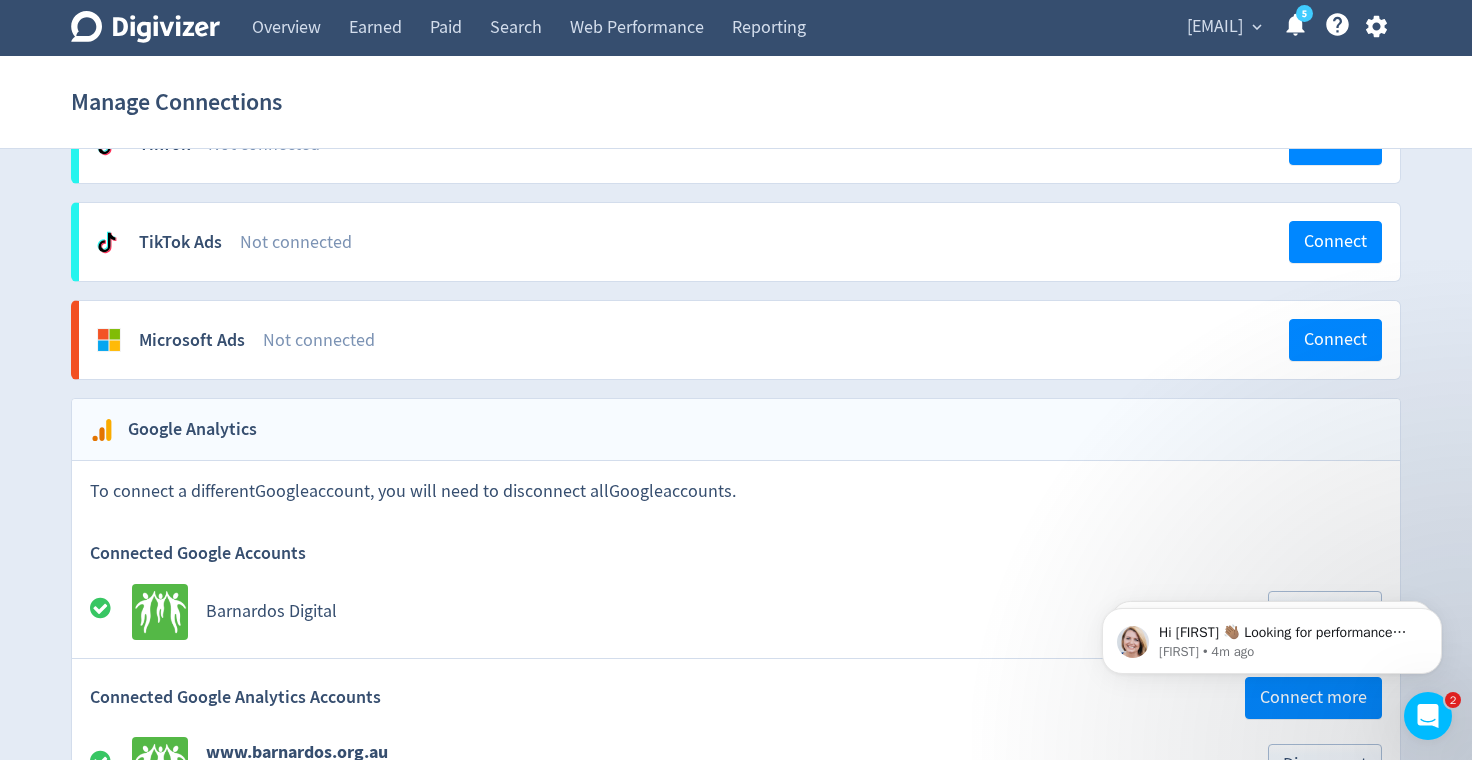 scroll, scrollTop: 1200, scrollLeft: 0, axis: vertical 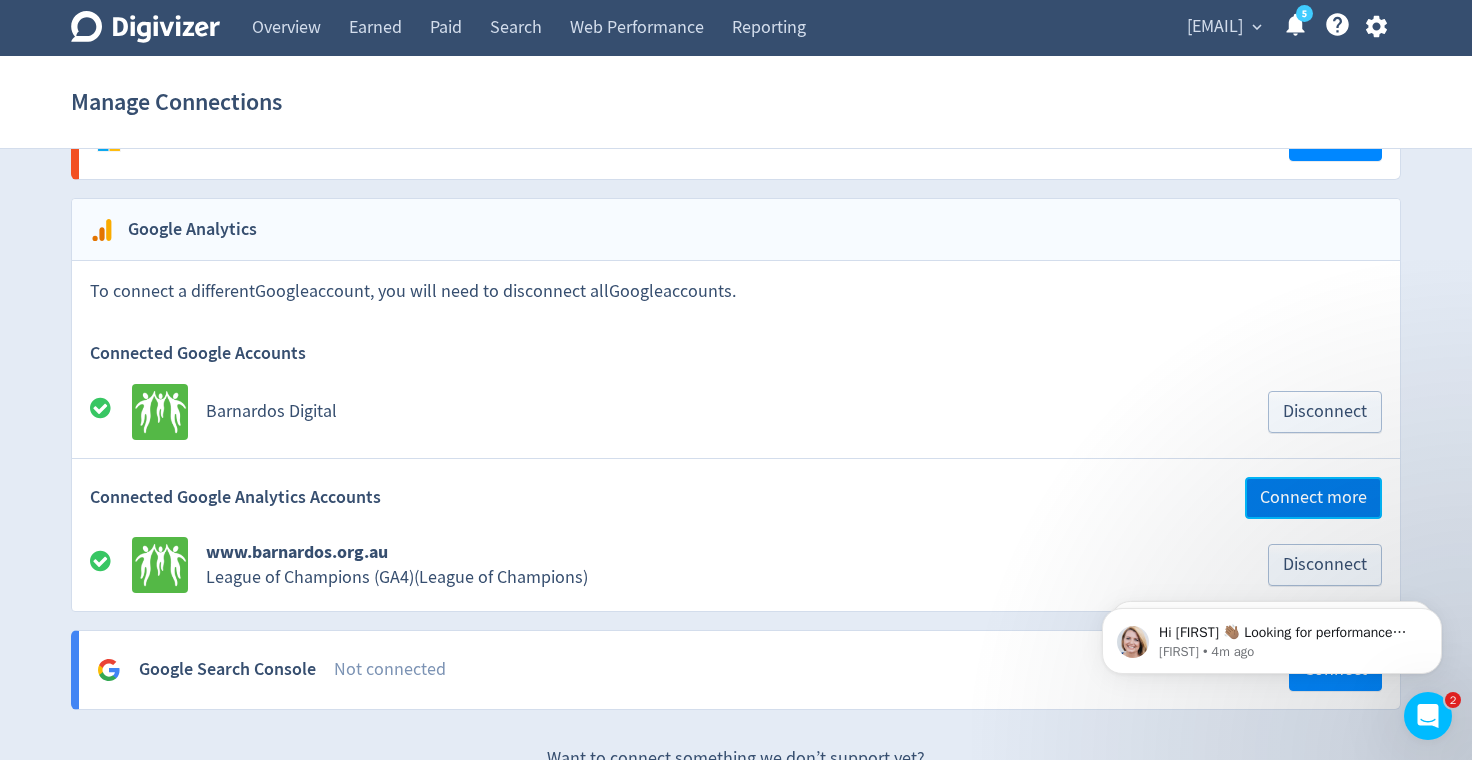 click on "Connect more" at bounding box center (1313, 498) 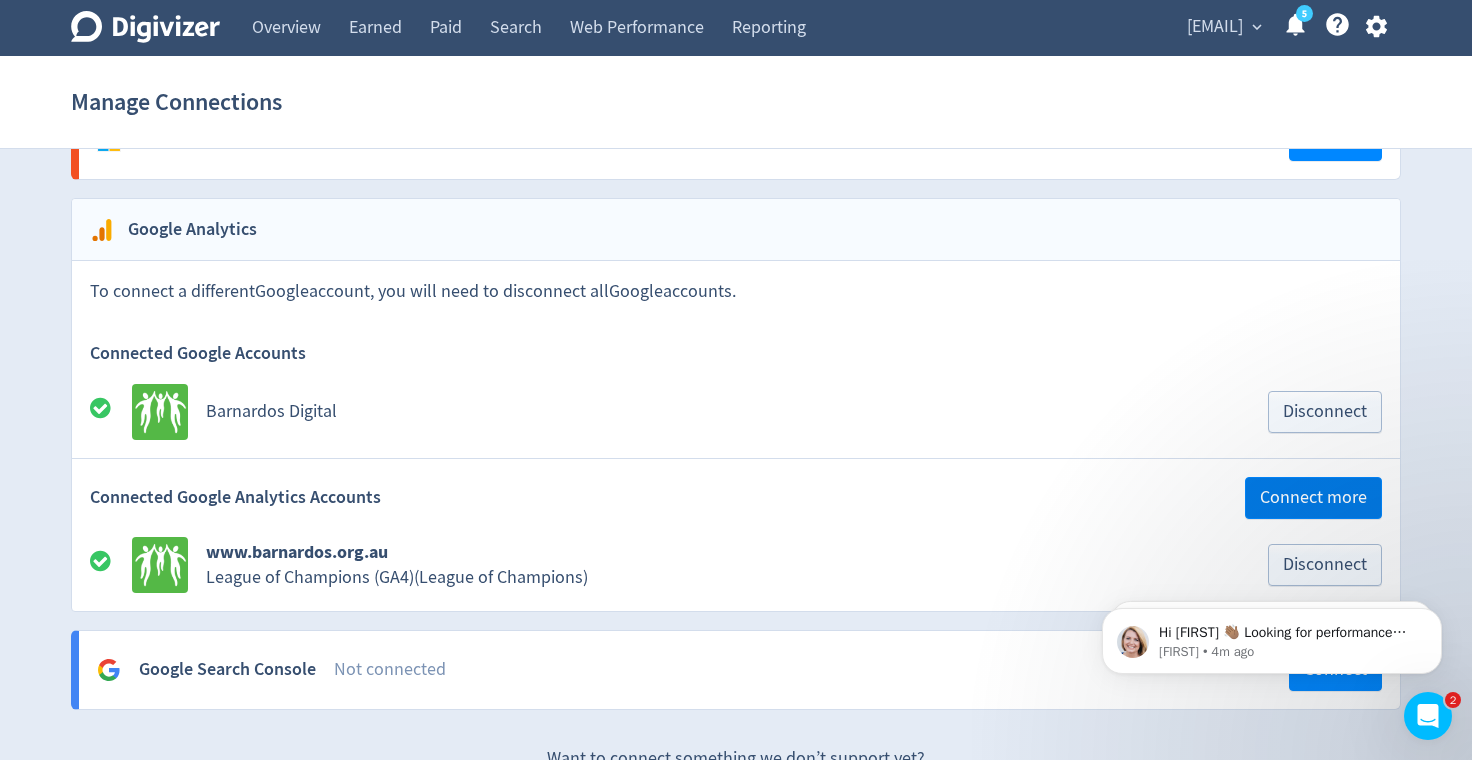 scroll, scrollTop: 0, scrollLeft: 0, axis: both 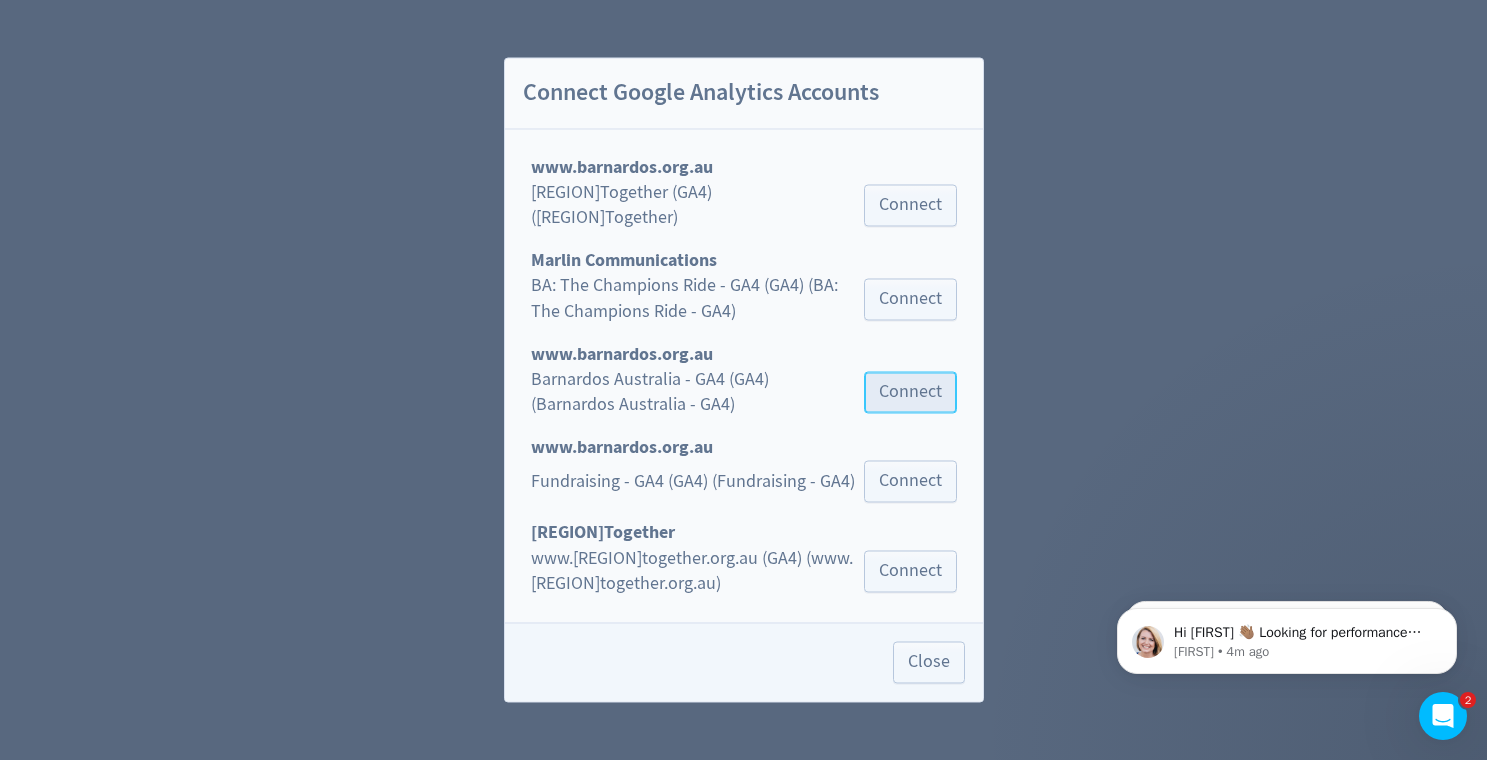 click on "Connect" at bounding box center [910, 393] 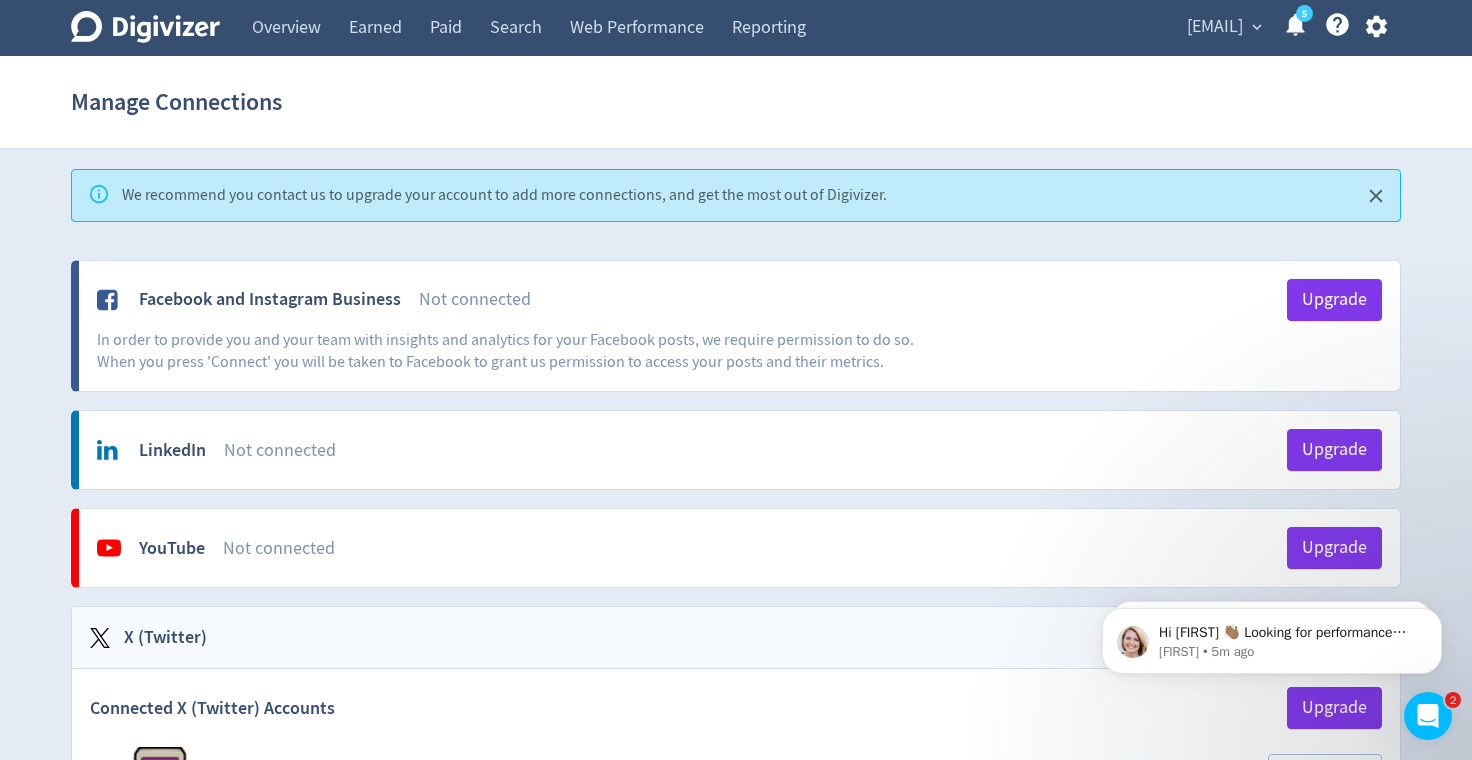scroll, scrollTop: 0, scrollLeft: 0, axis: both 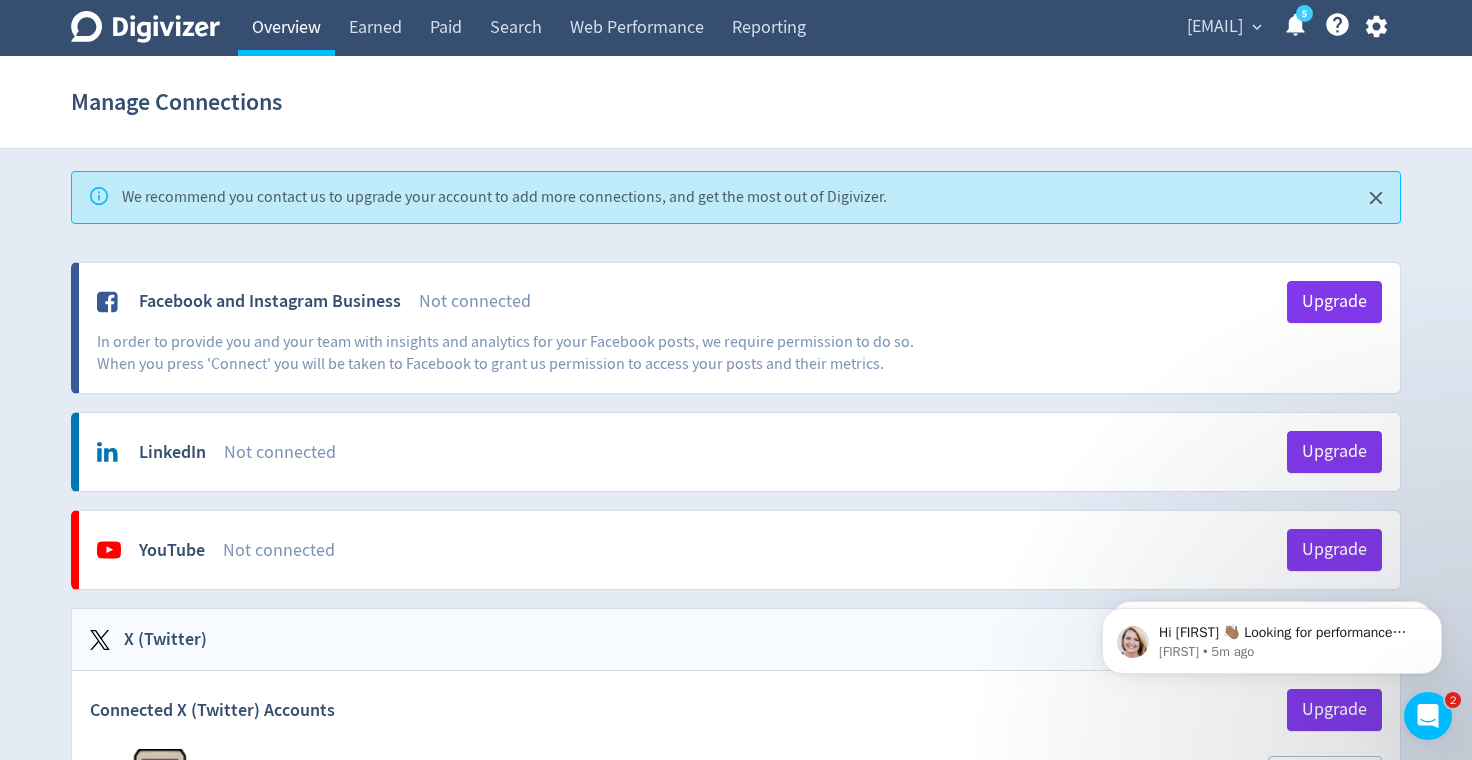click on "Overview" at bounding box center [286, 28] 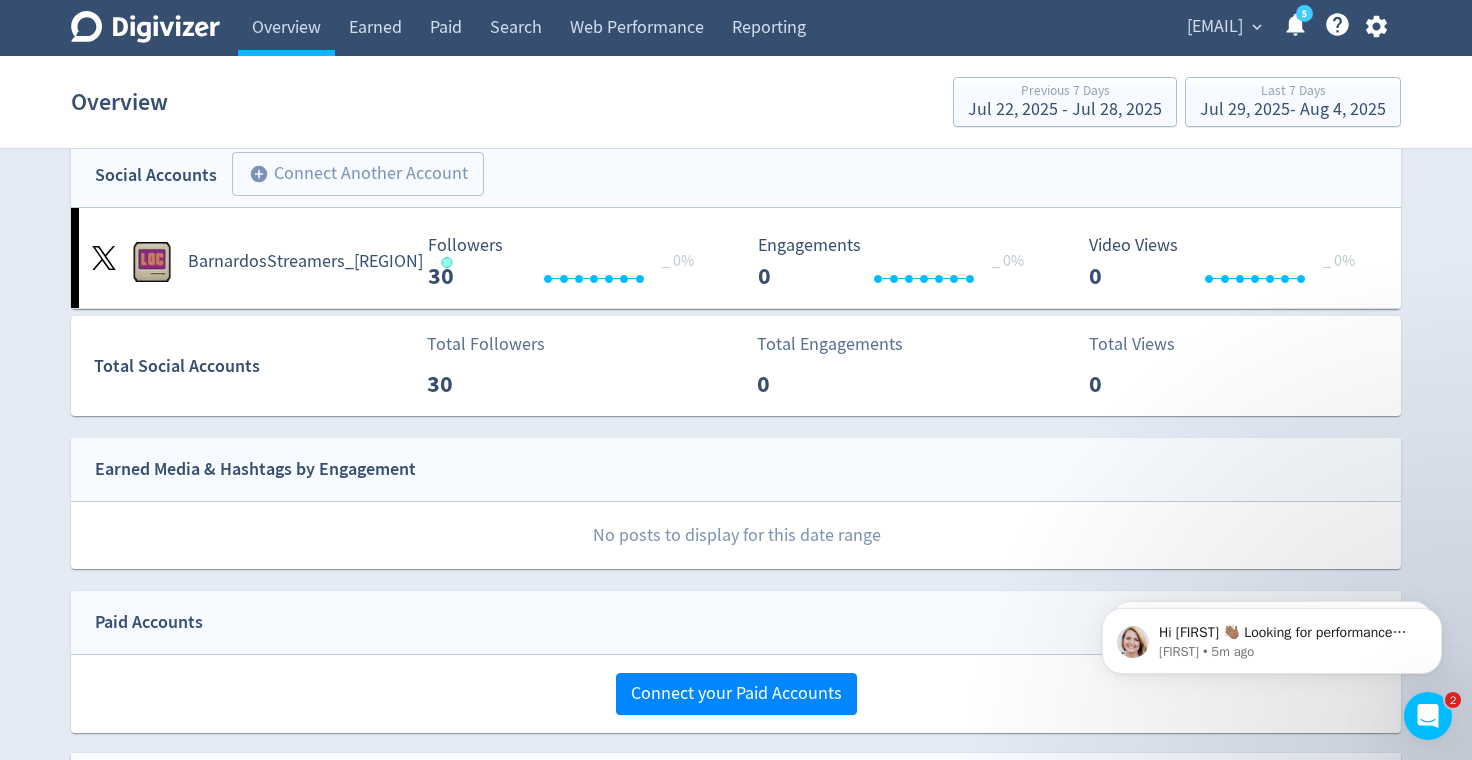 scroll, scrollTop: 0, scrollLeft: 0, axis: both 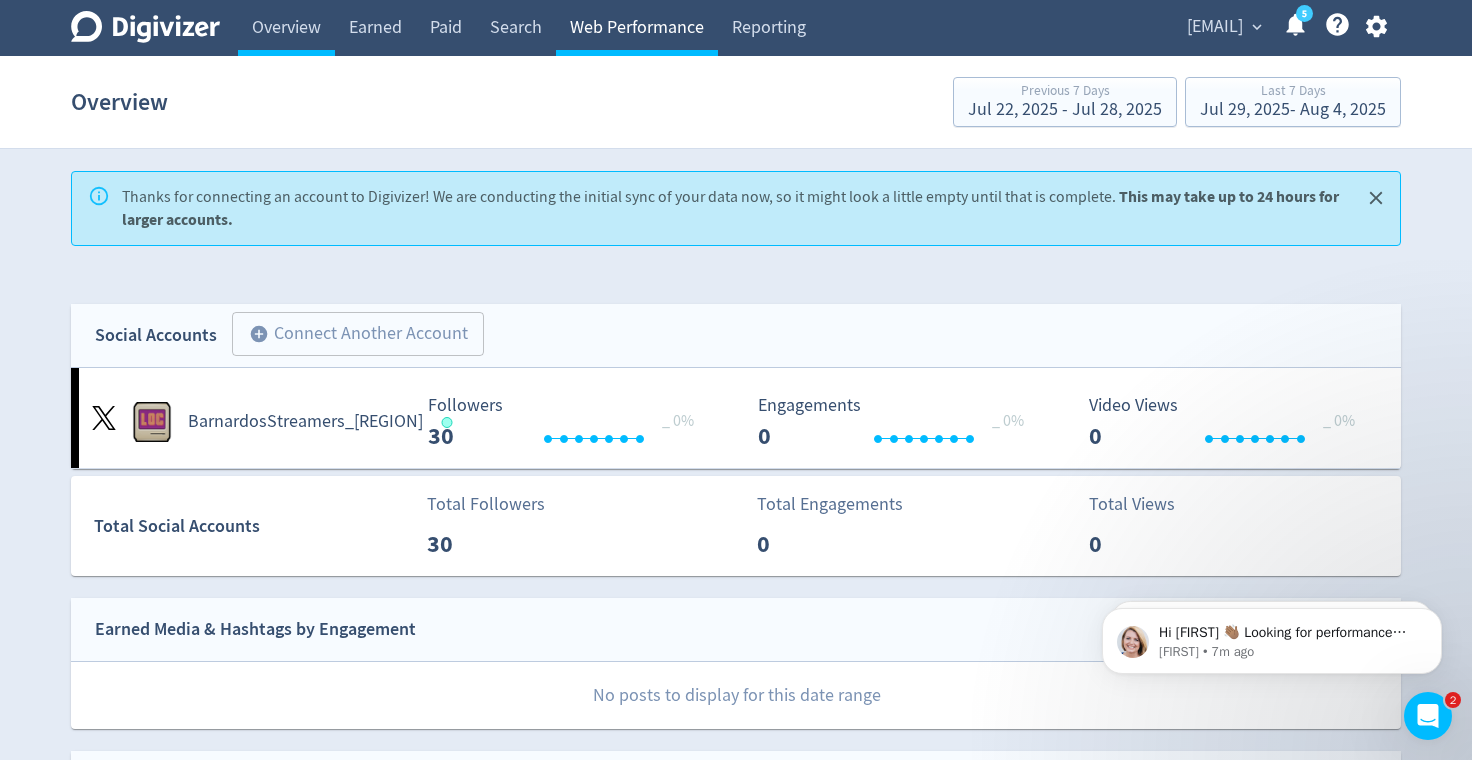 click on "Web Performance" at bounding box center [637, 28] 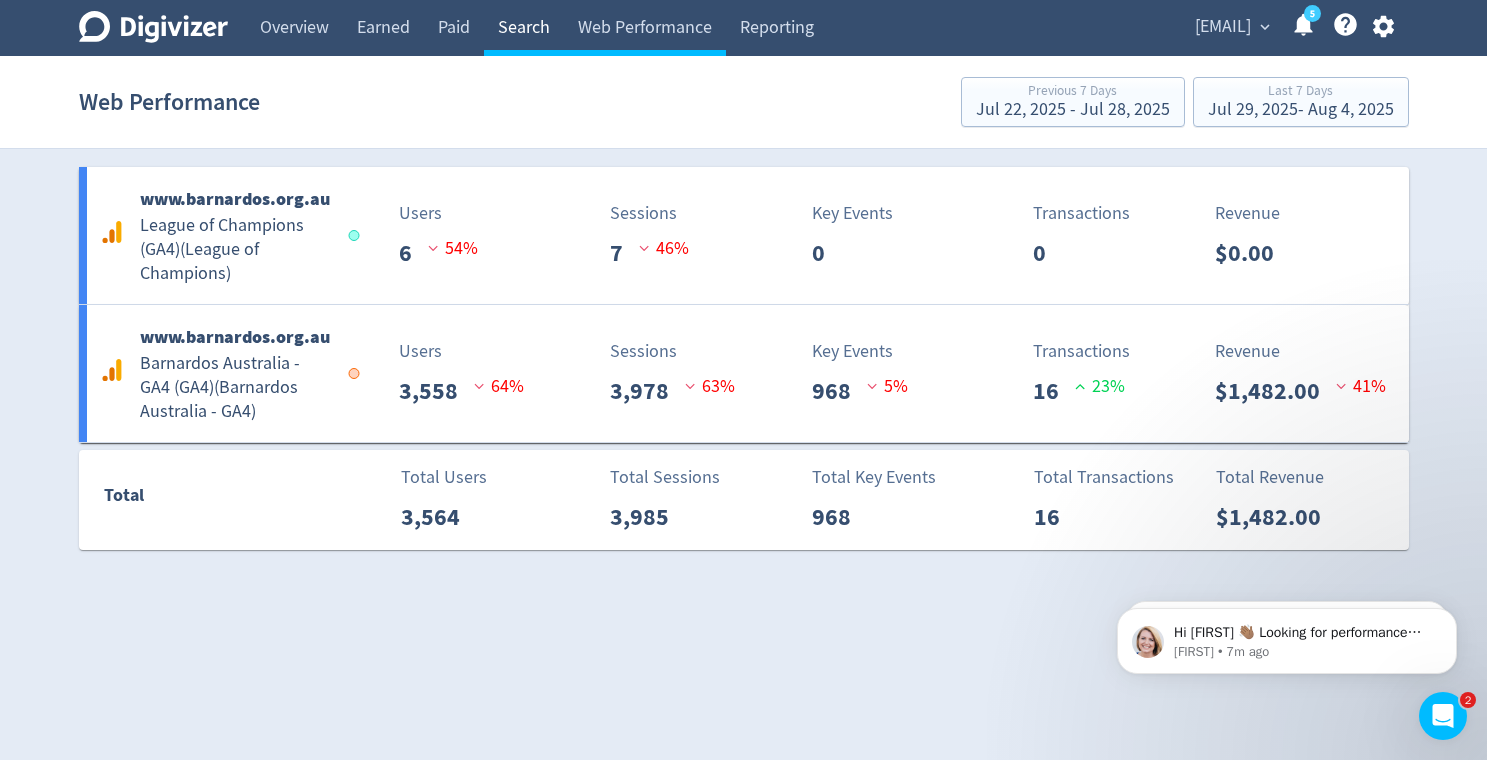 click on "Search" at bounding box center (524, 28) 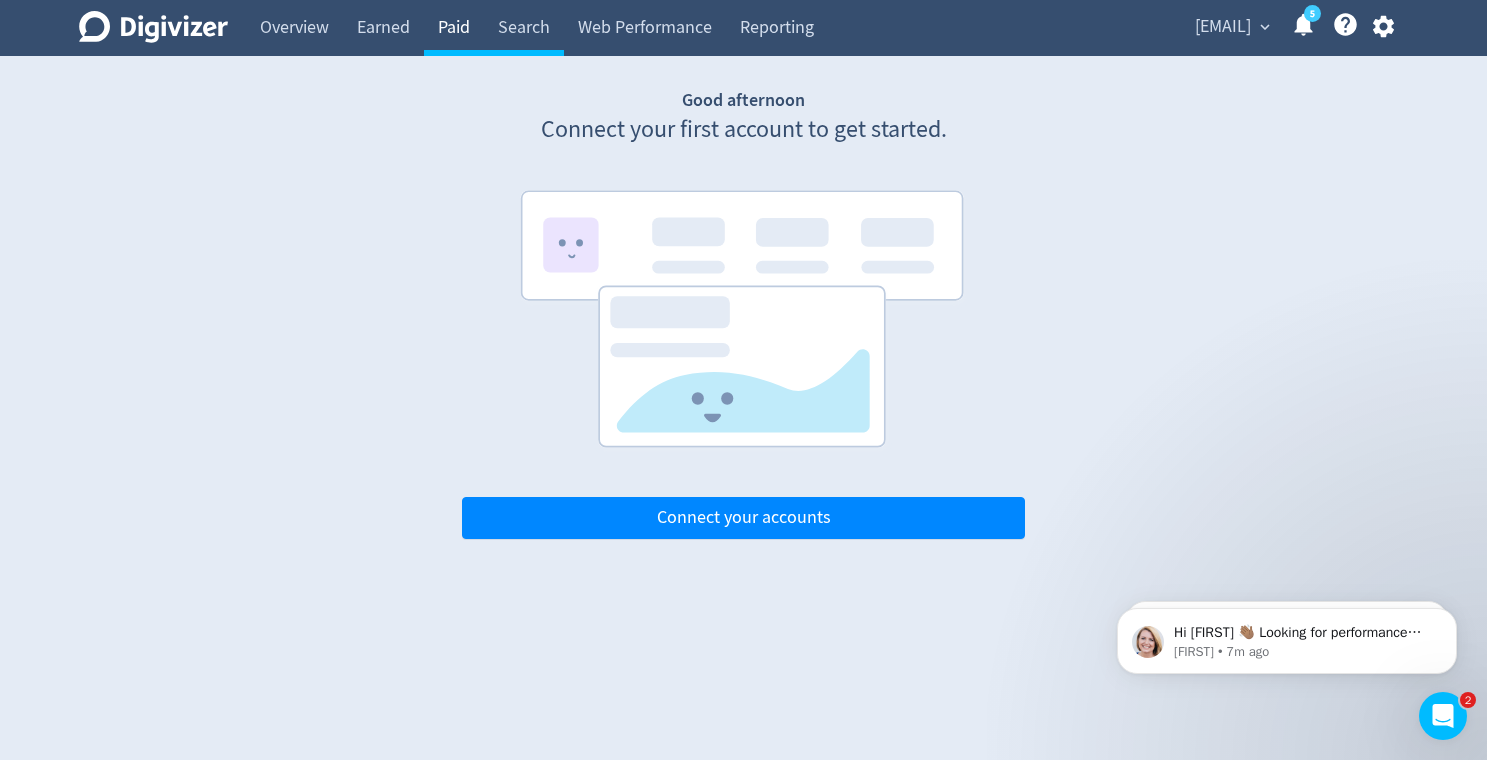 click on "Paid" at bounding box center (454, 28) 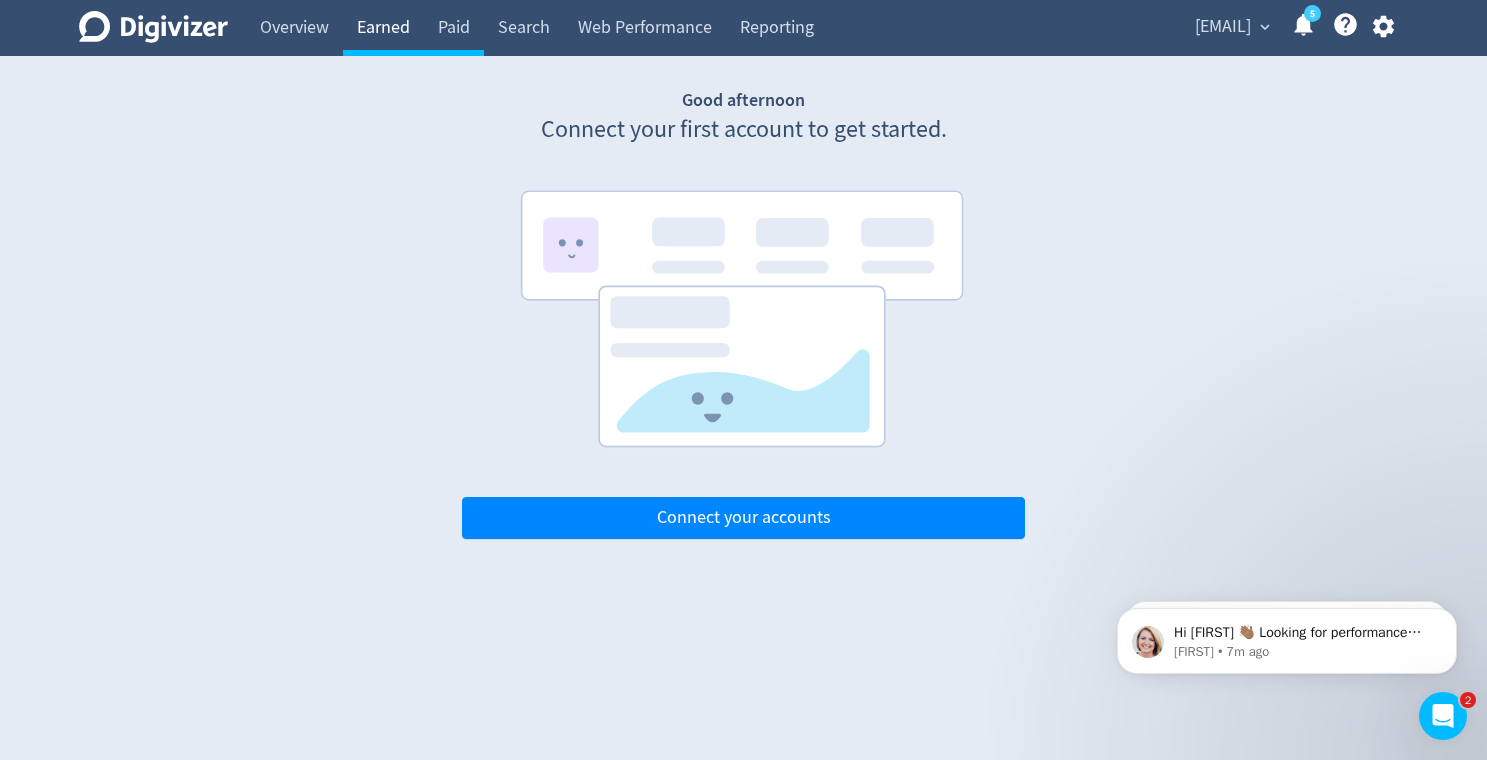 click on "Earned" at bounding box center [383, 28] 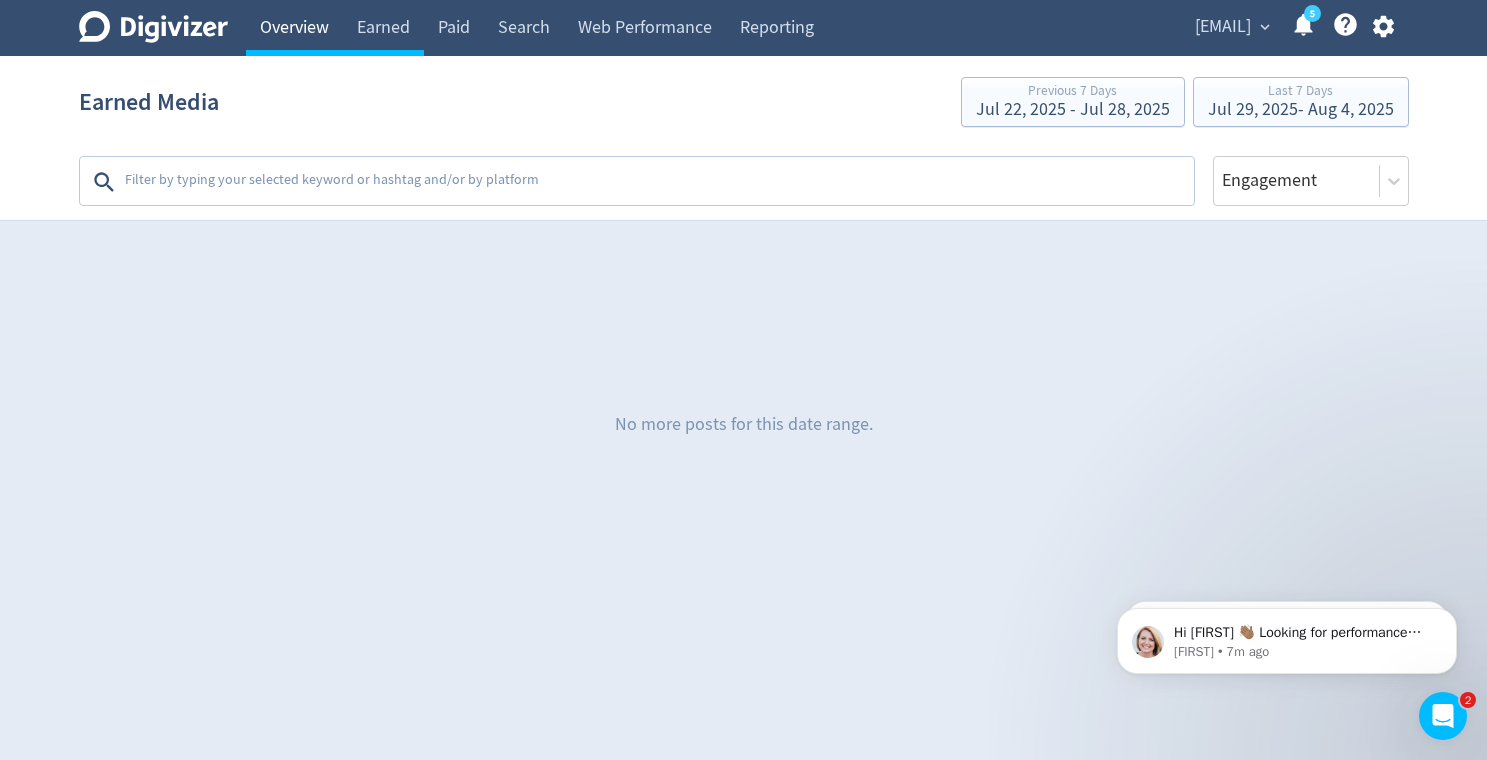 click on "Overview" at bounding box center [294, 28] 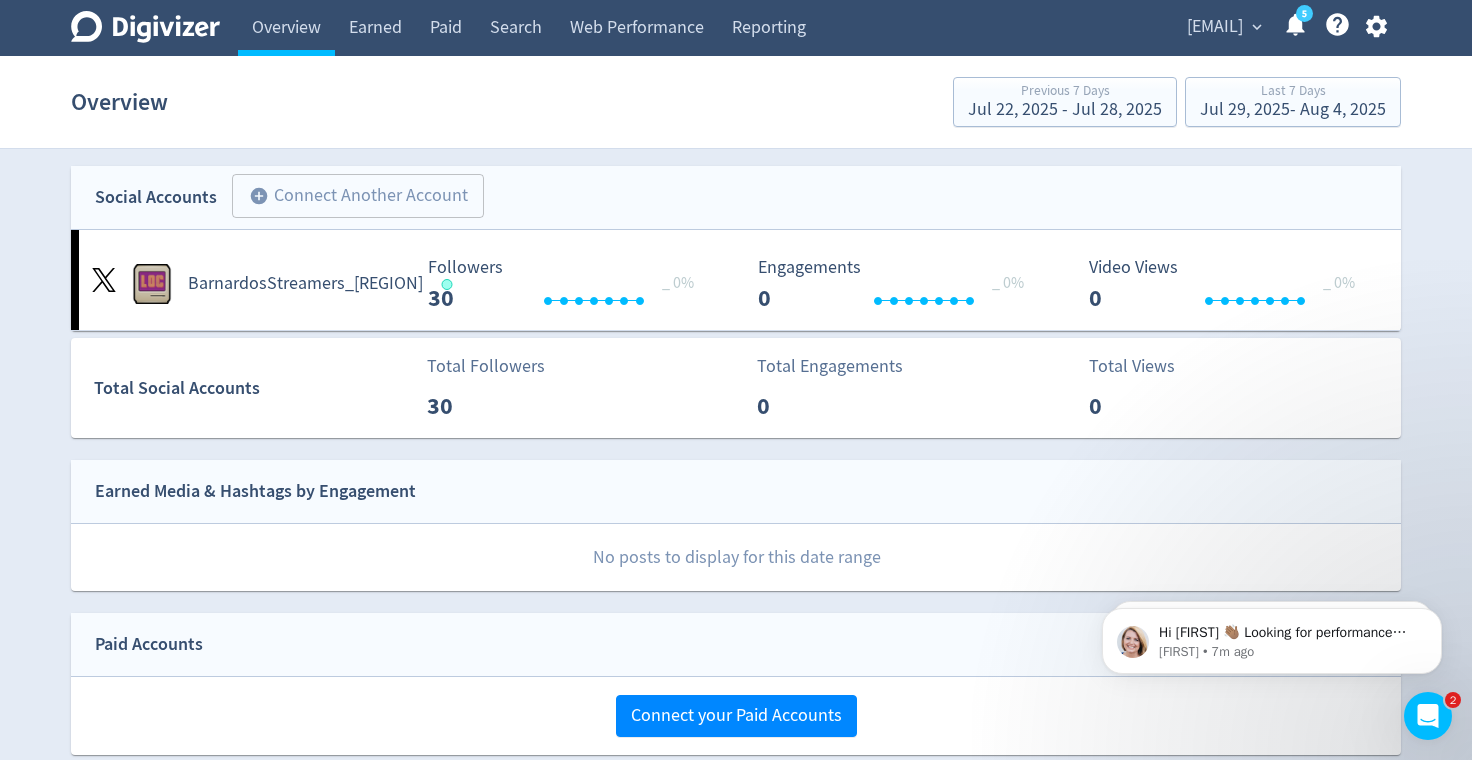 scroll, scrollTop: 0, scrollLeft: 0, axis: both 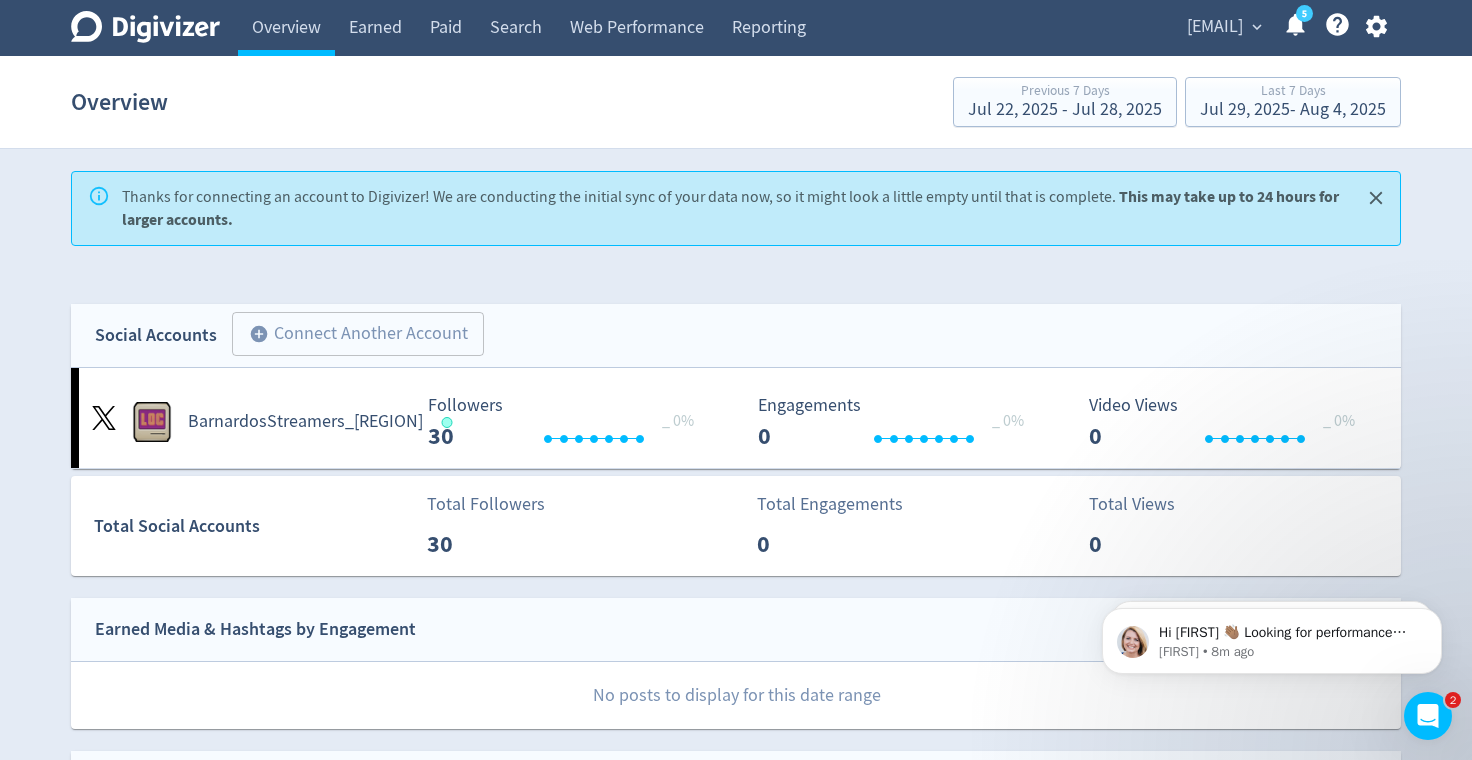 click on "Digivizer Logo" 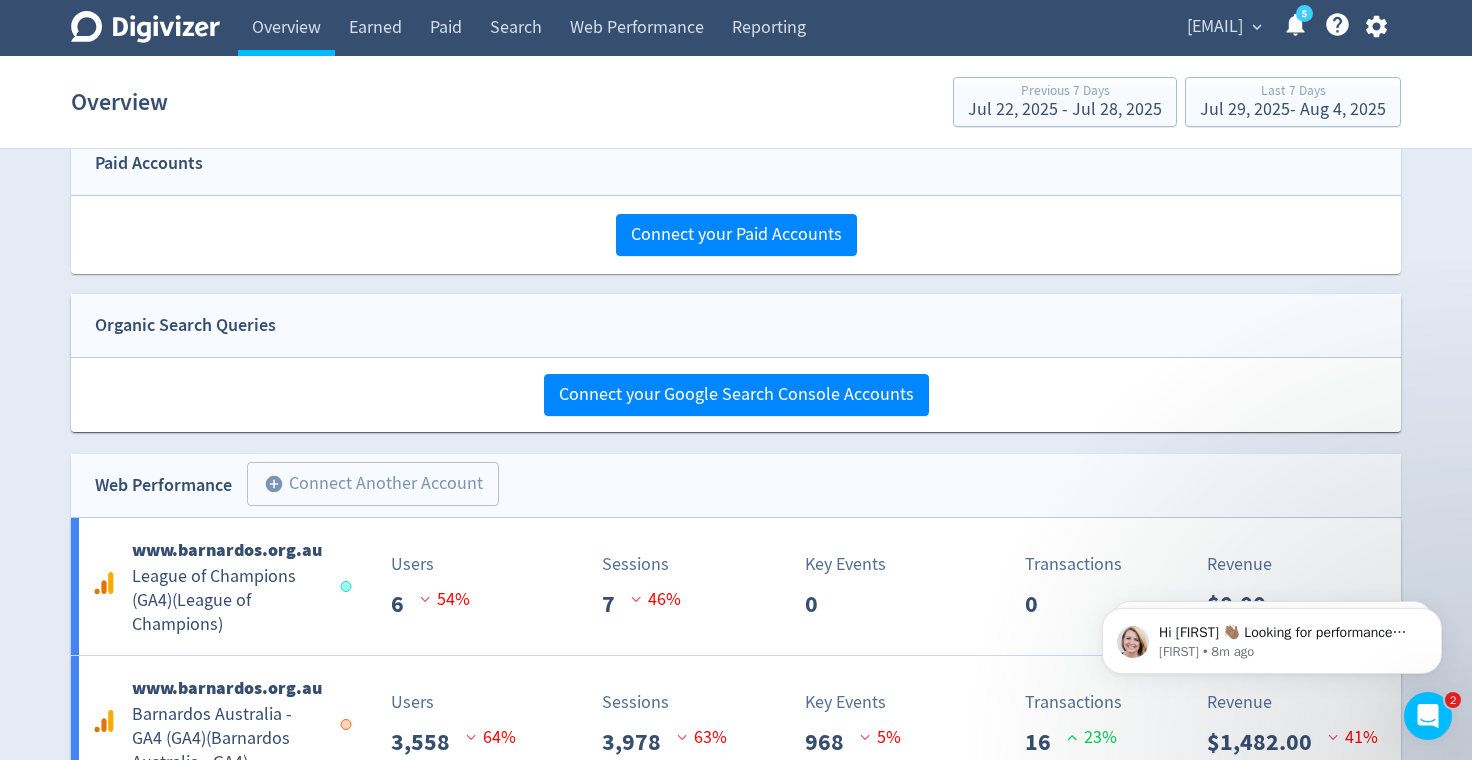 scroll, scrollTop: 500, scrollLeft: 0, axis: vertical 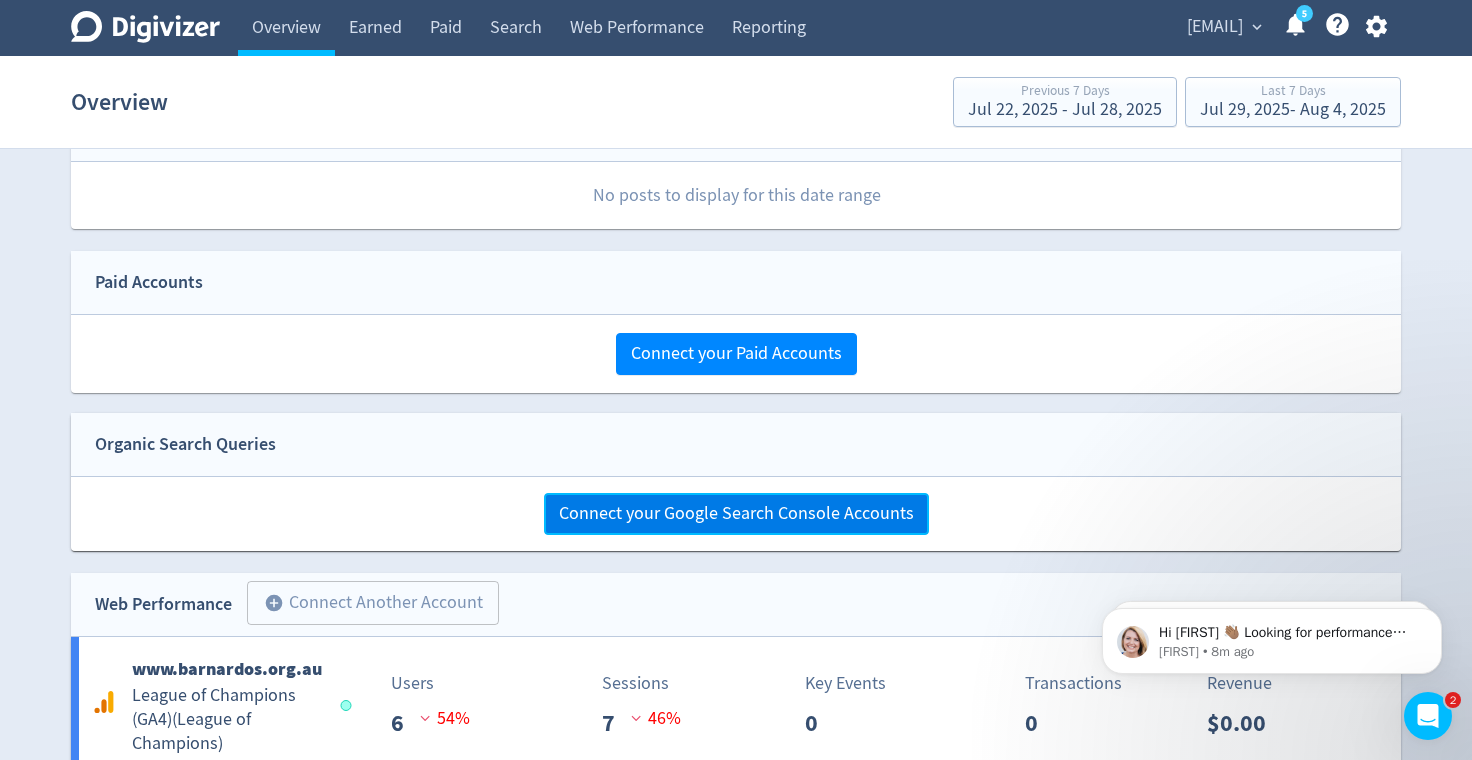 click on "Connect your Google Search Console Accounts" at bounding box center (736, 514) 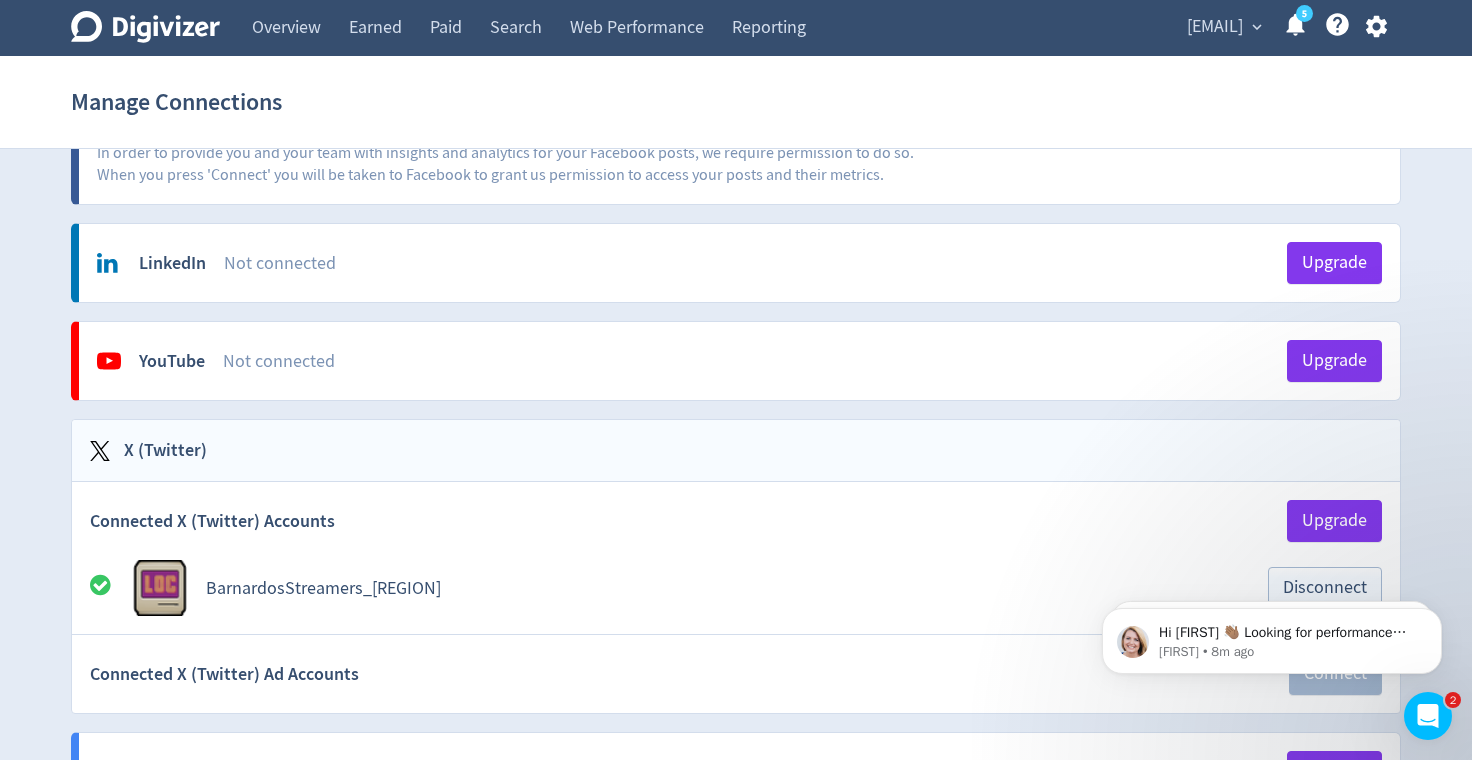 scroll, scrollTop: 0, scrollLeft: 0, axis: both 